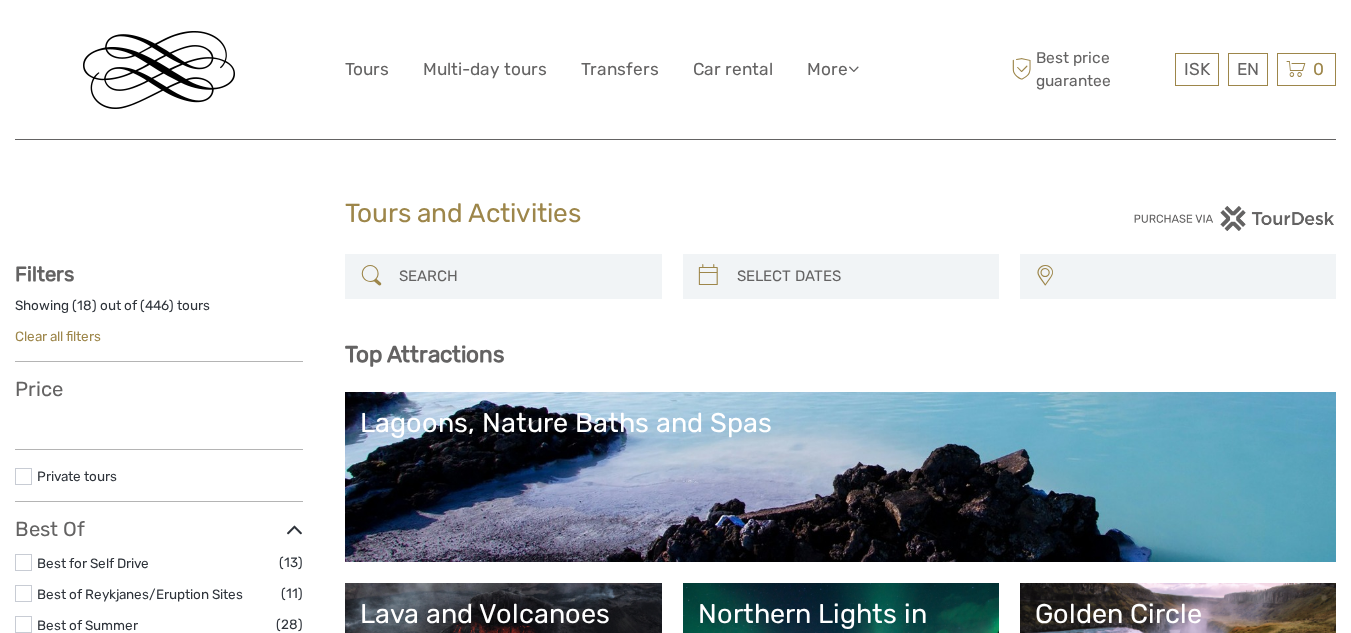 select 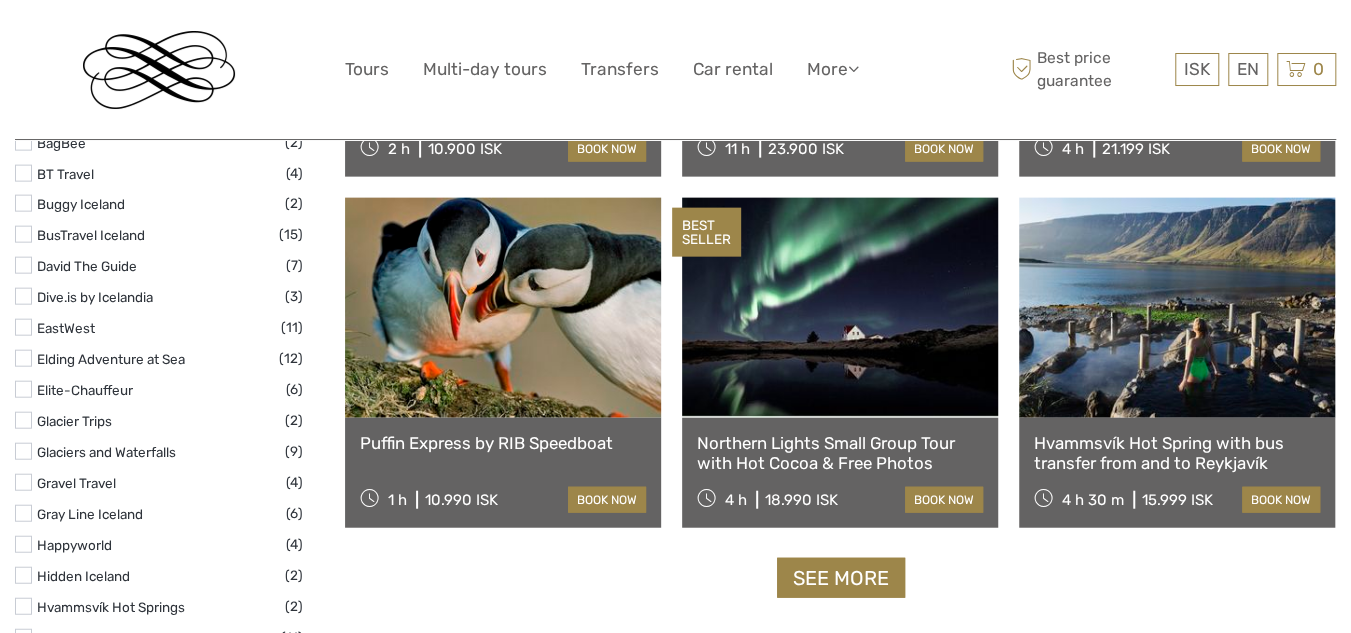 scroll, scrollTop: 0, scrollLeft: 0, axis: both 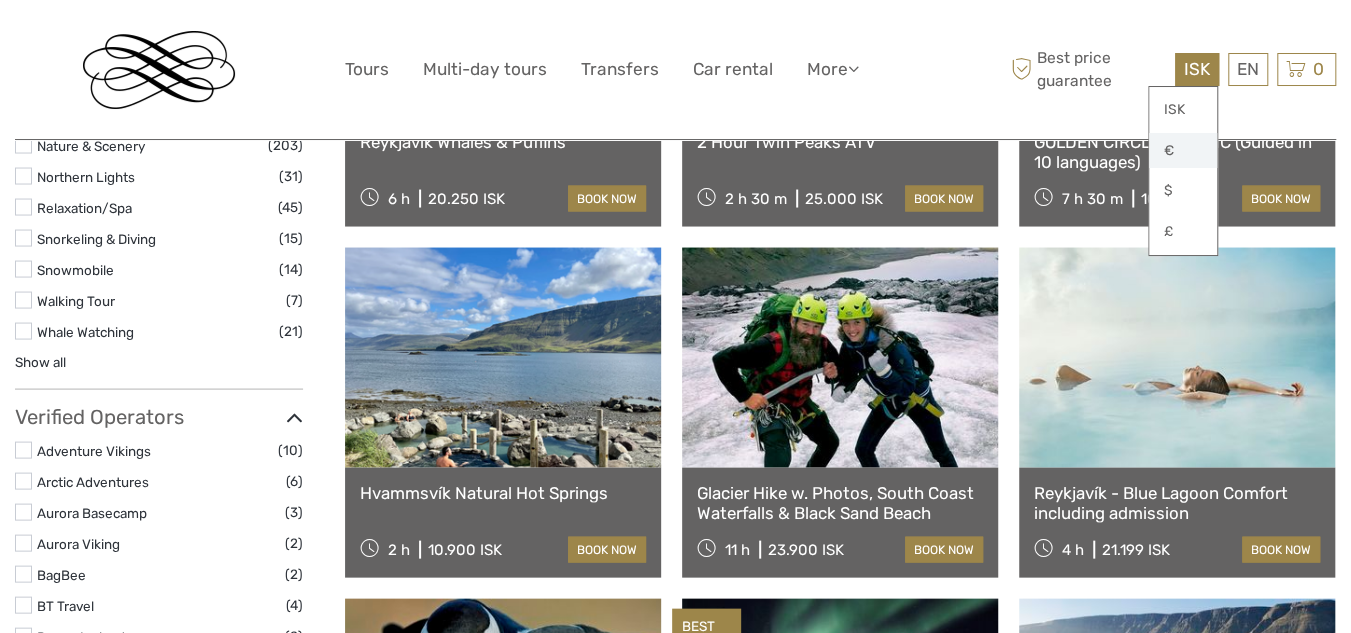 click on "€" at bounding box center [1183, 151] 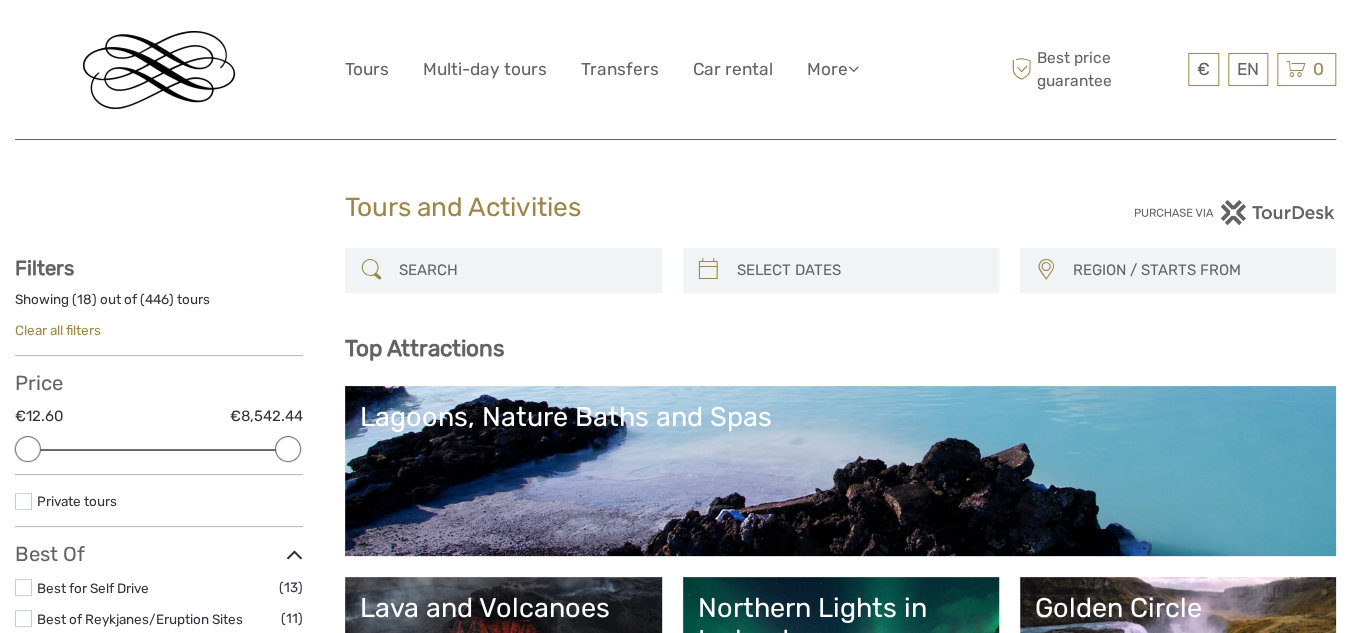 scroll, scrollTop: 0, scrollLeft: 0, axis: both 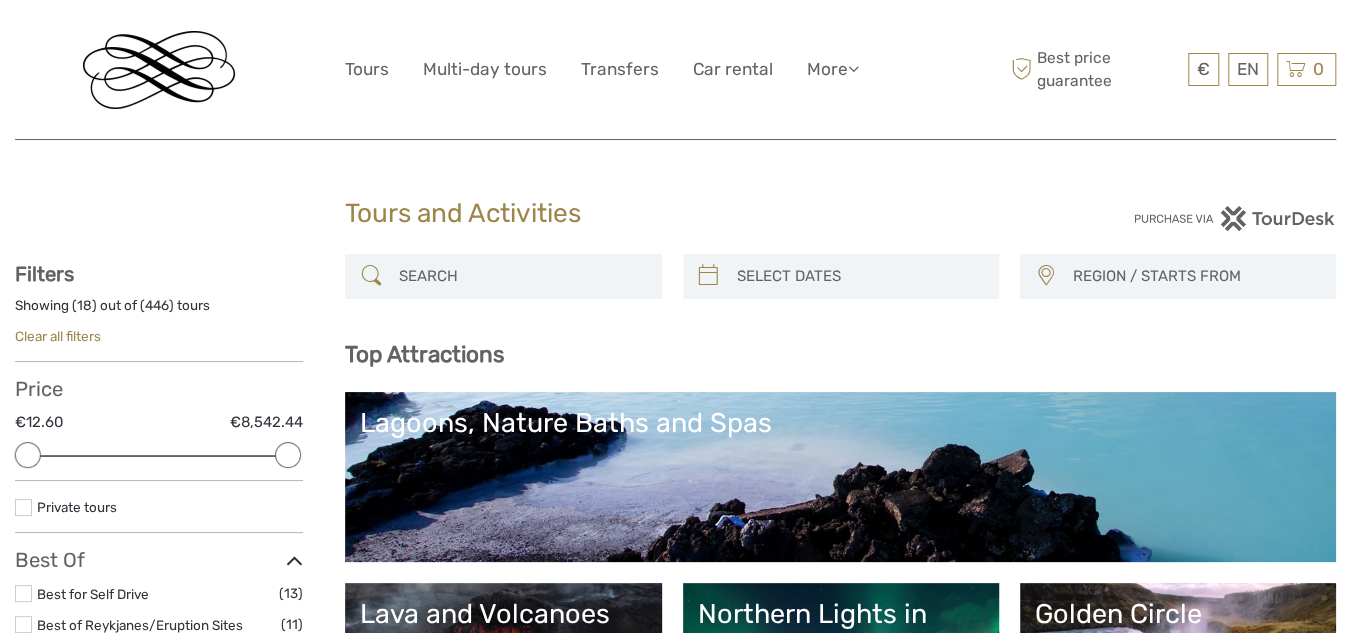 type on "08/08/2025" 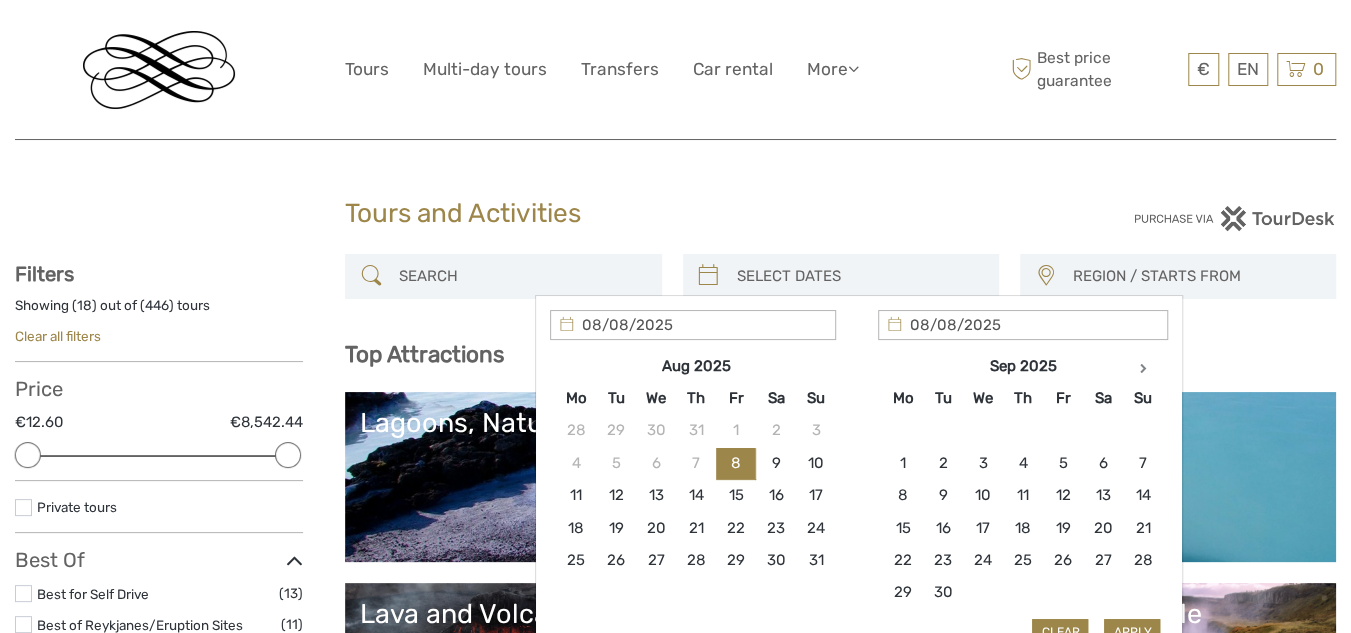 click at bounding box center [859, 276] 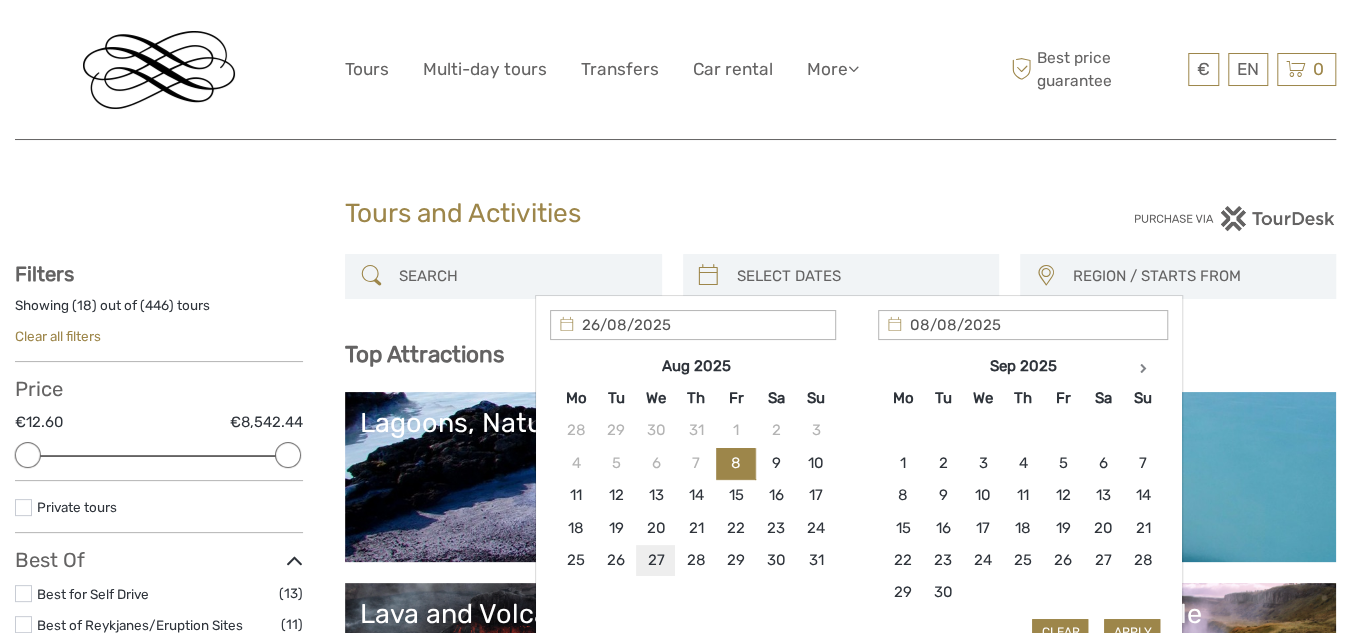 type on "27/08/2025" 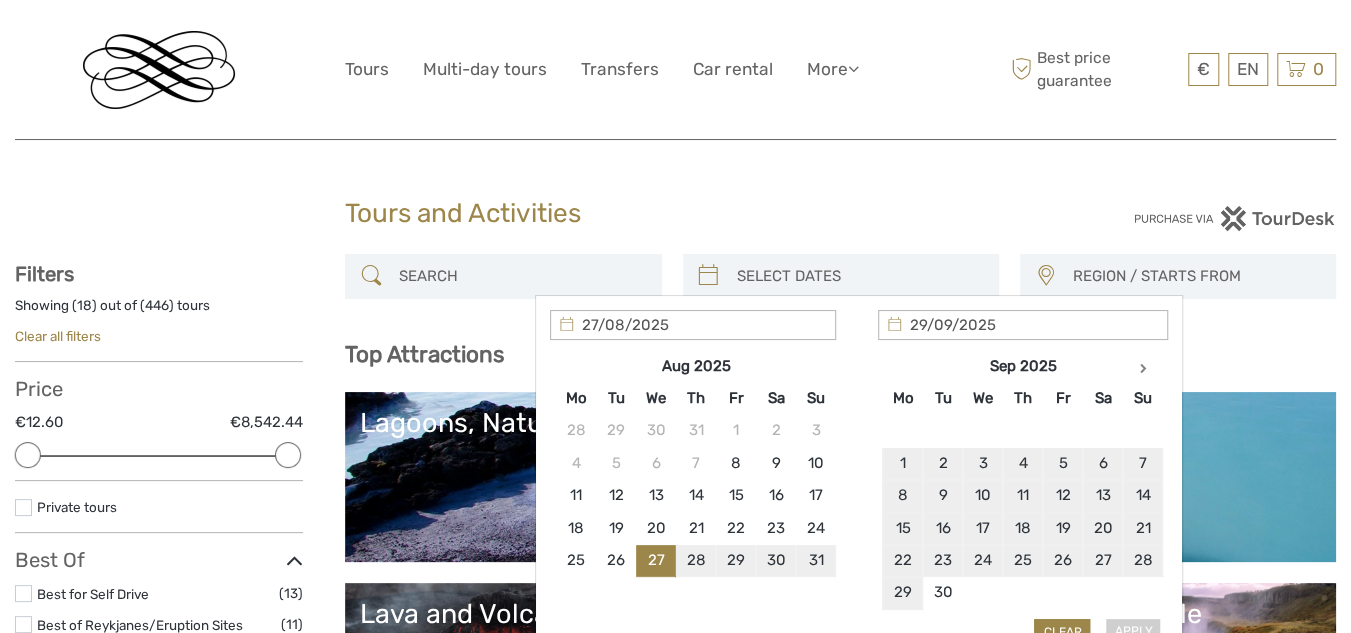 type on "28/08/2025" 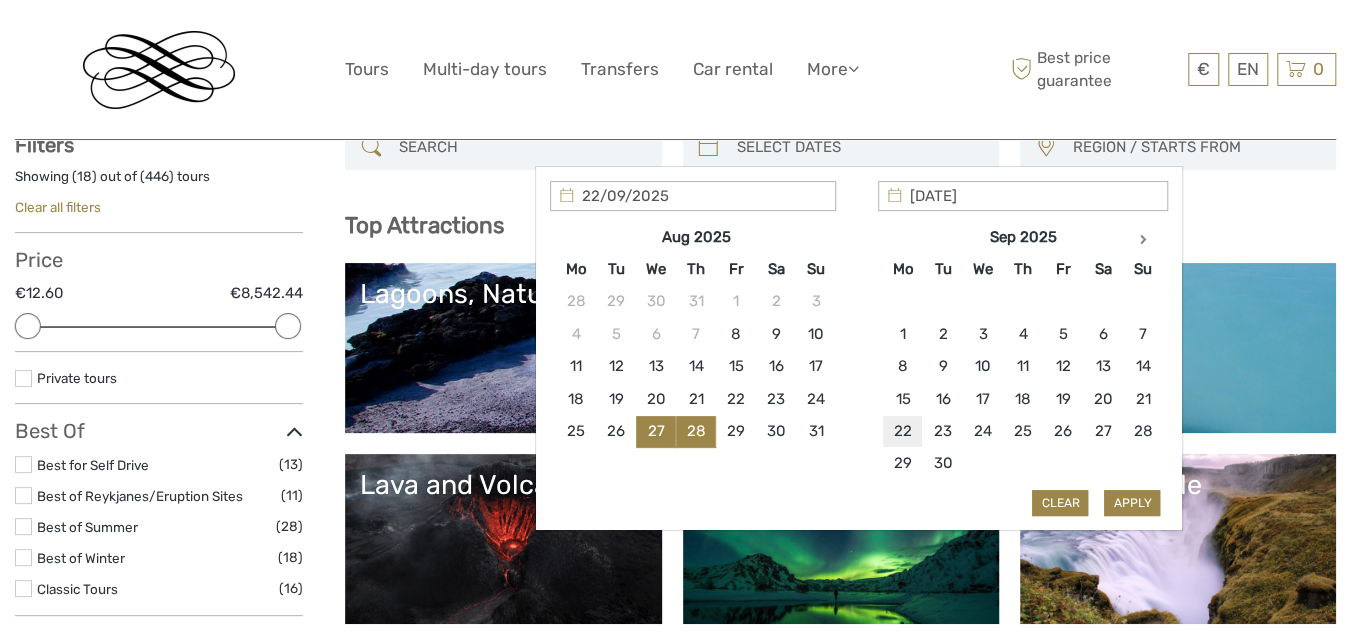 scroll, scrollTop: 300, scrollLeft: 0, axis: vertical 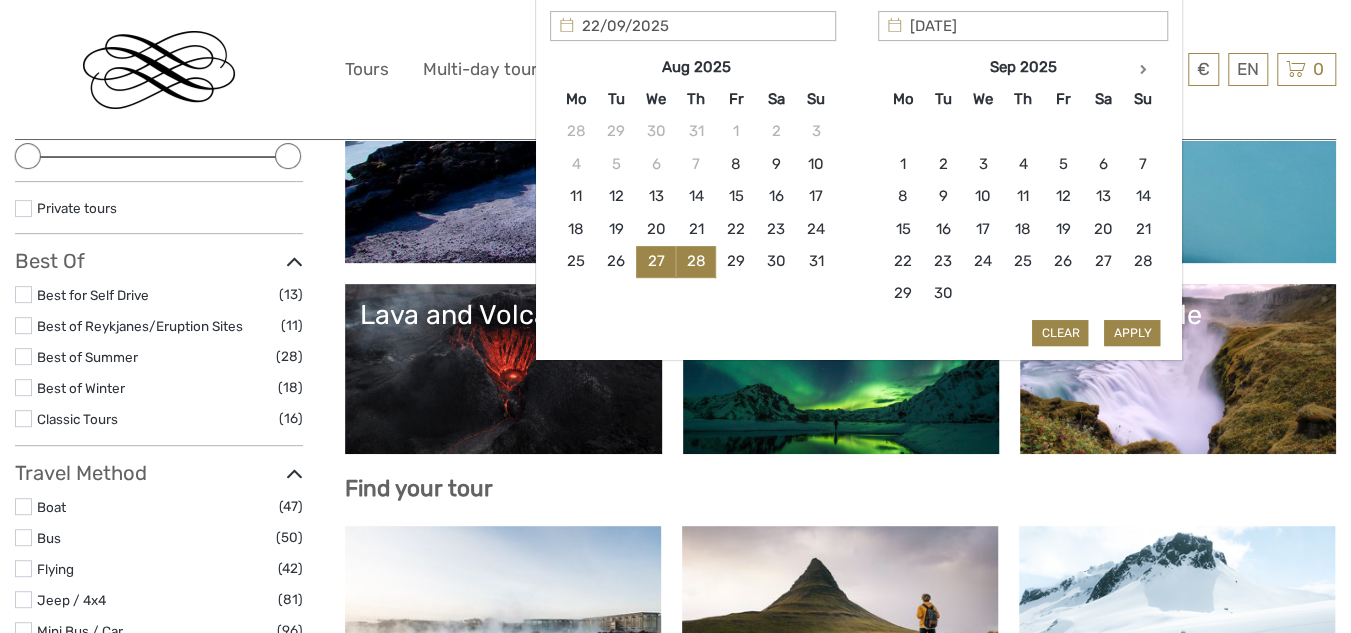 type on "27/08/2025" 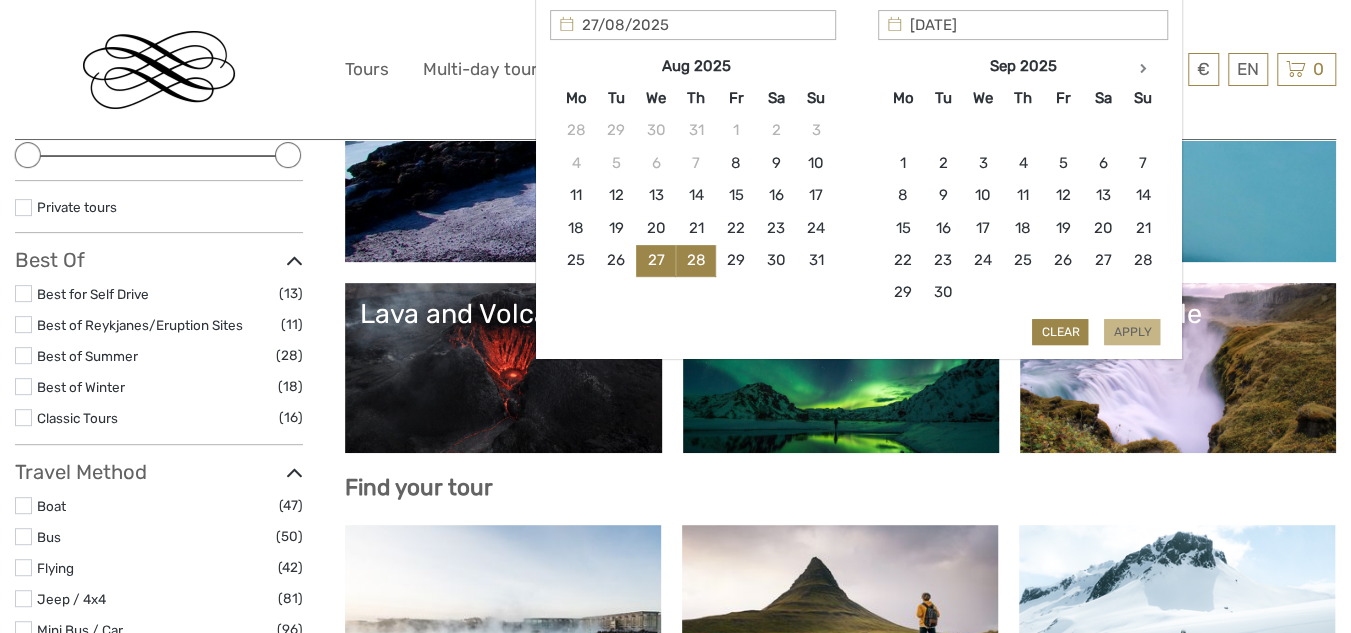 drag, startPoint x: 1146, startPoint y: 325, endPoint x: 1139, endPoint y: 315, distance: 12.206555 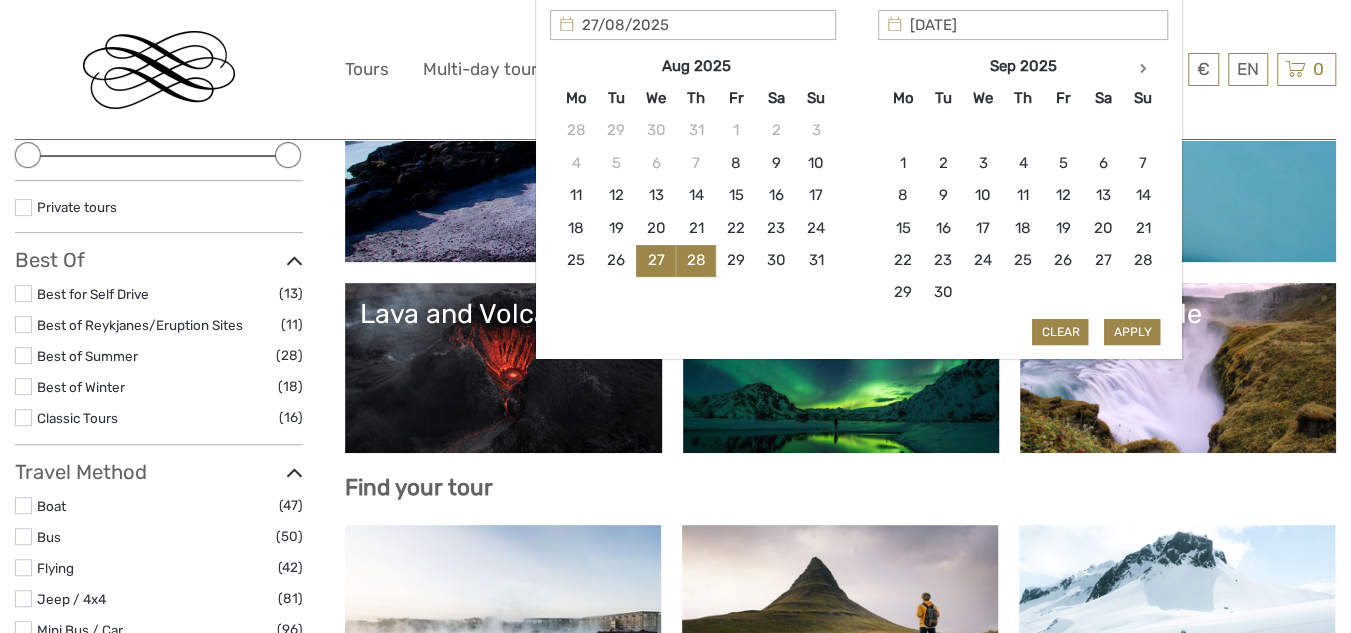 type on "27/08/2025 - 28/08/2025" 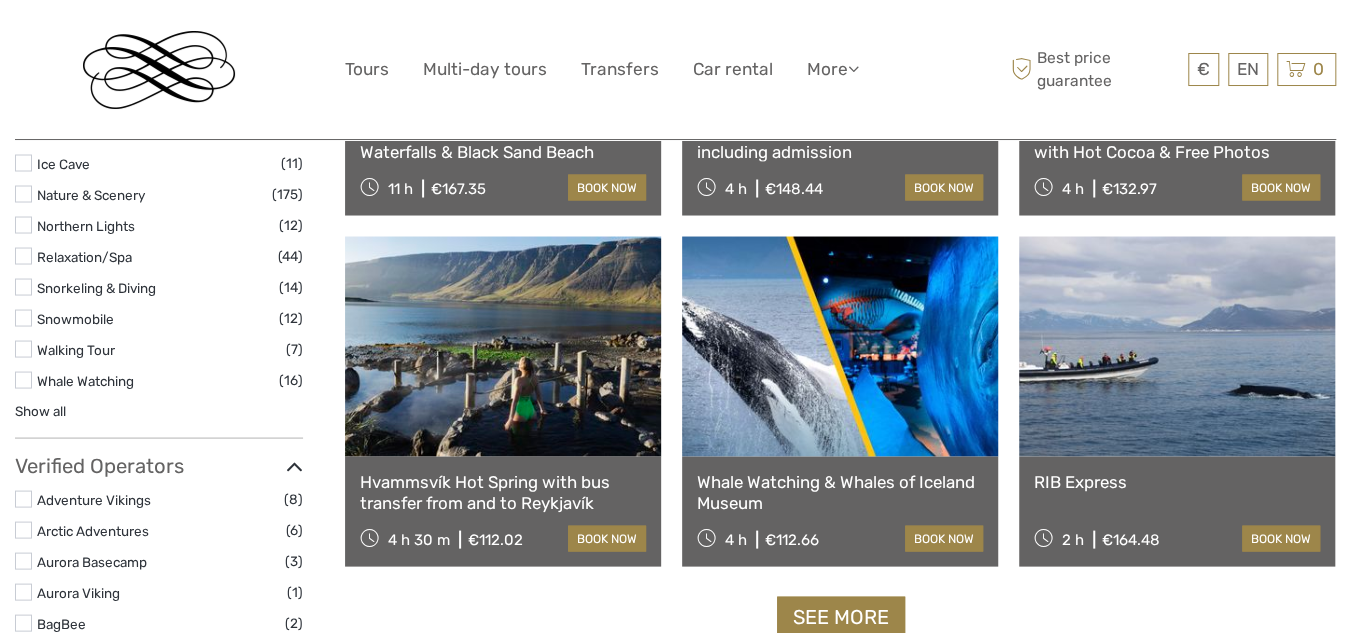scroll, scrollTop: 2013, scrollLeft: 0, axis: vertical 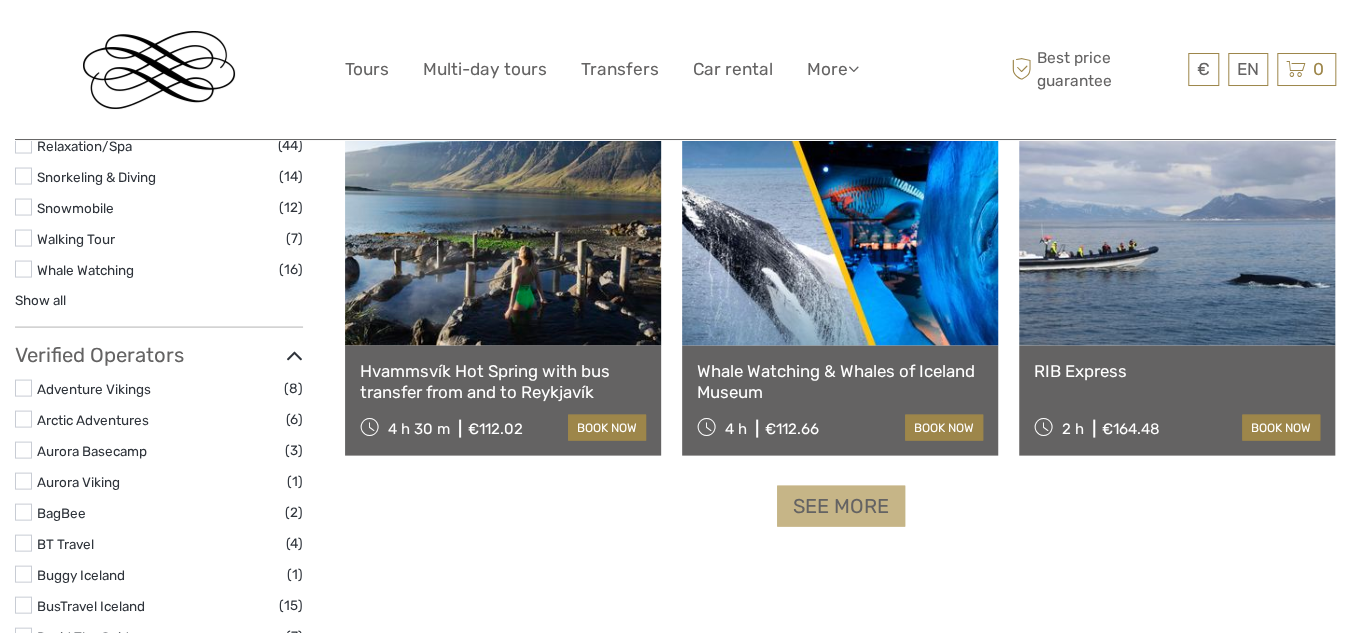 click on "See more" at bounding box center (841, 505) 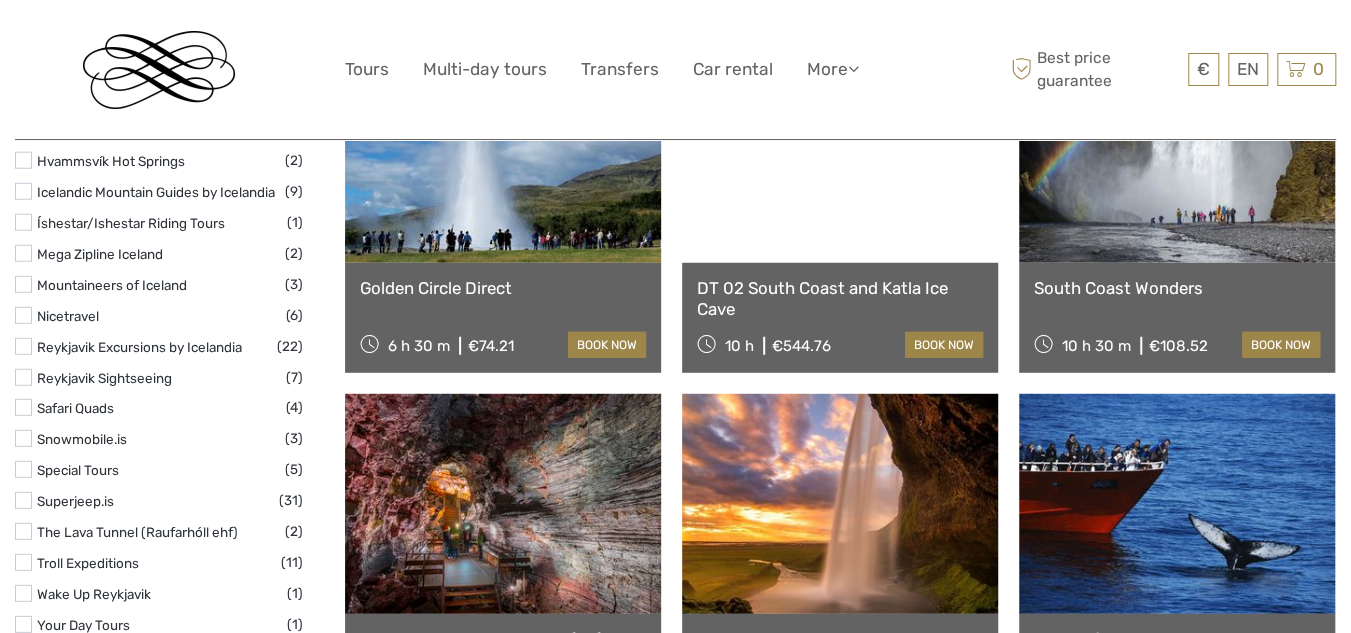 scroll, scrollTop: 2913, scrollLeft: 0, axis: vertical 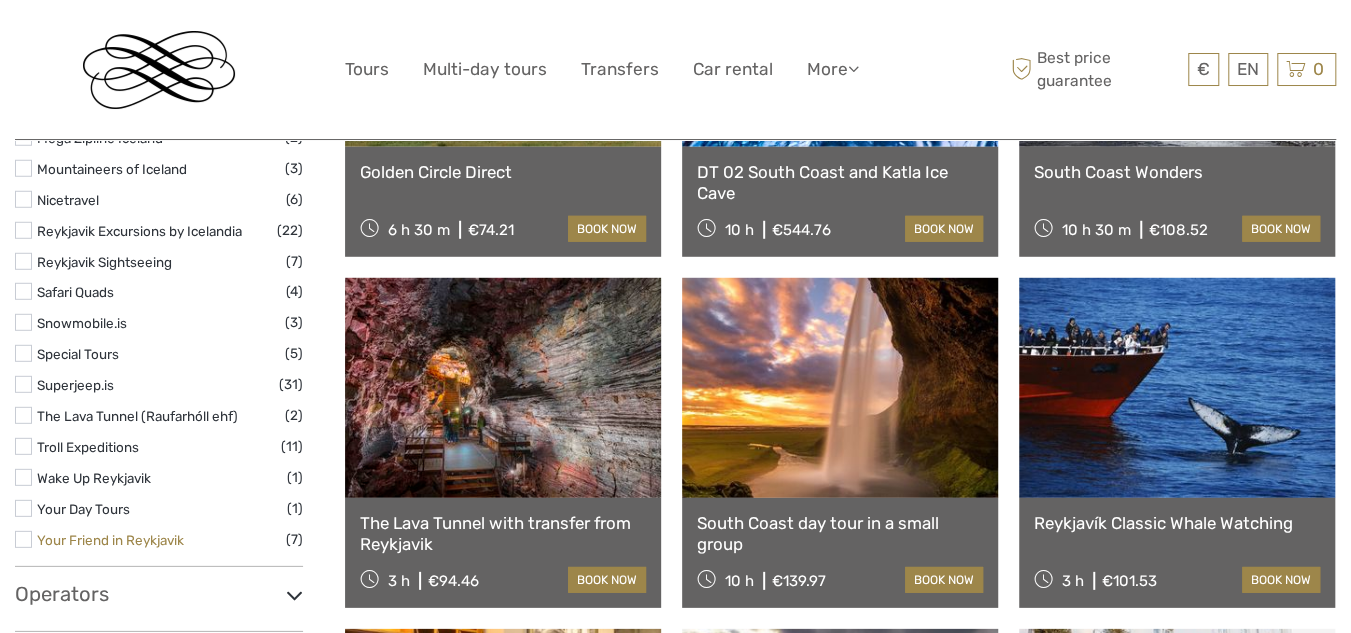 click on "Your Friend in Reykjavik" at bounding box center (110, 540) 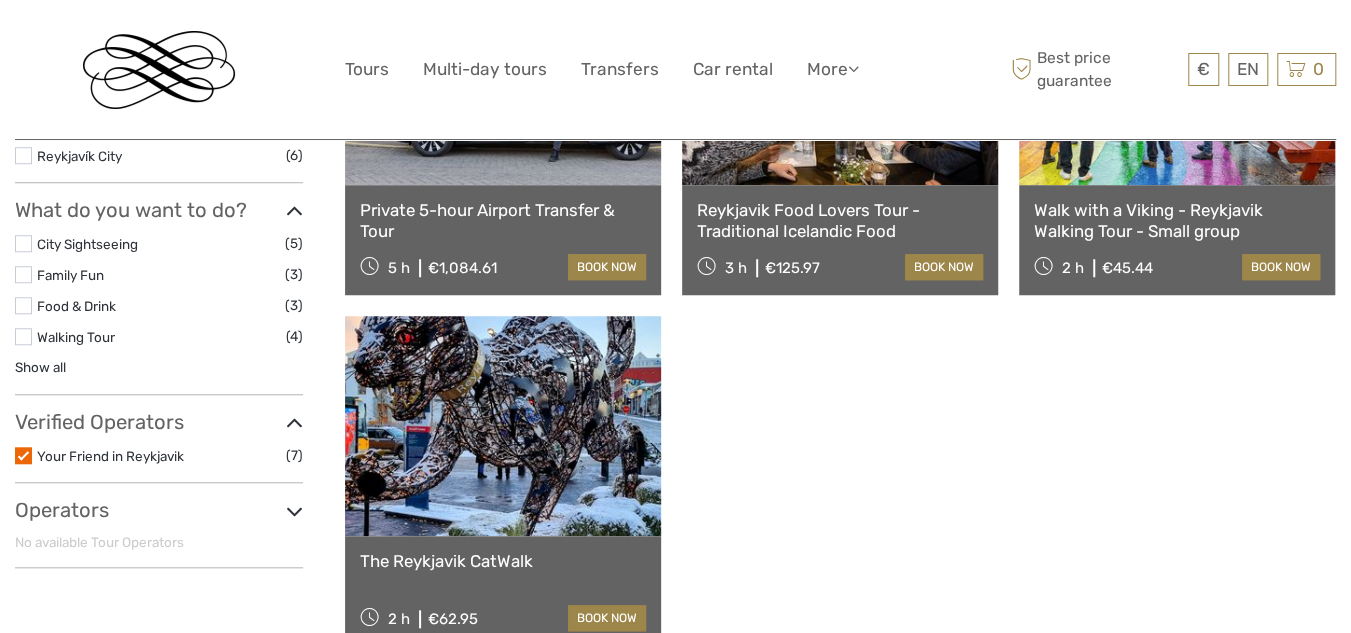 scroll, scrollTop: 813, scrollLeft: 0, axis: vertical 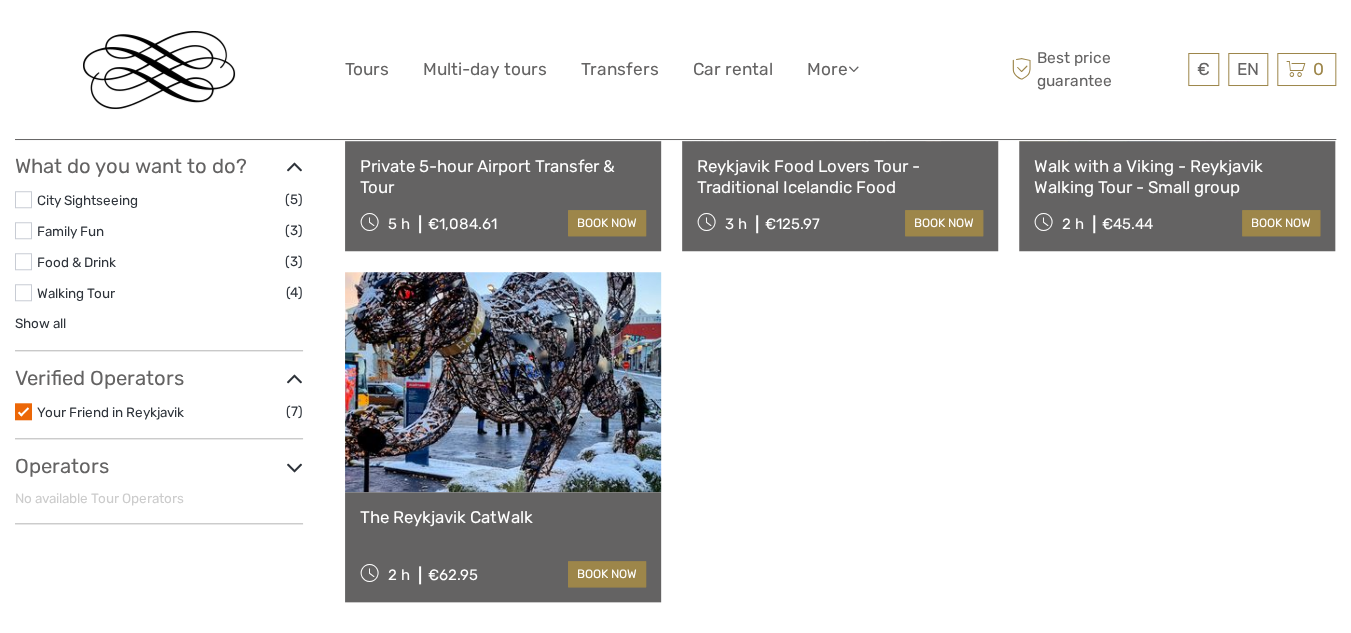 click at bounding box center [503, 382] 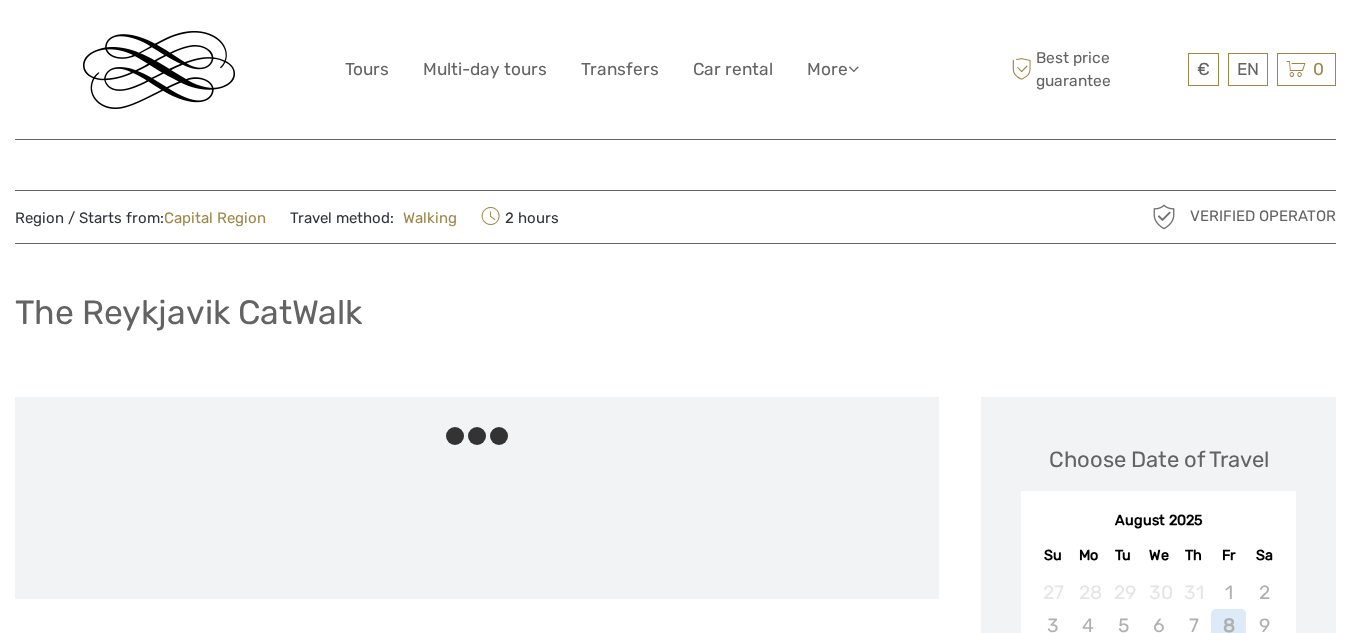 scroll, scrollTop: 0, scrollLeft: 0, axis: both 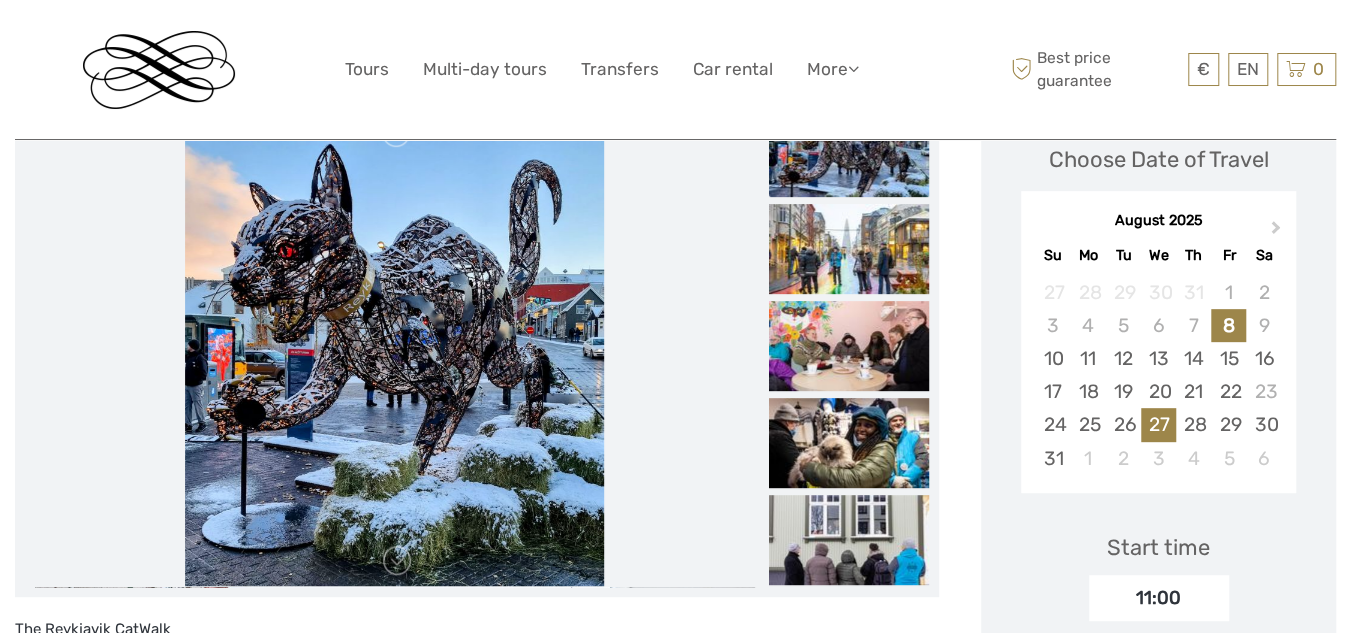 click on "27" at bounding box center (1158, 424) 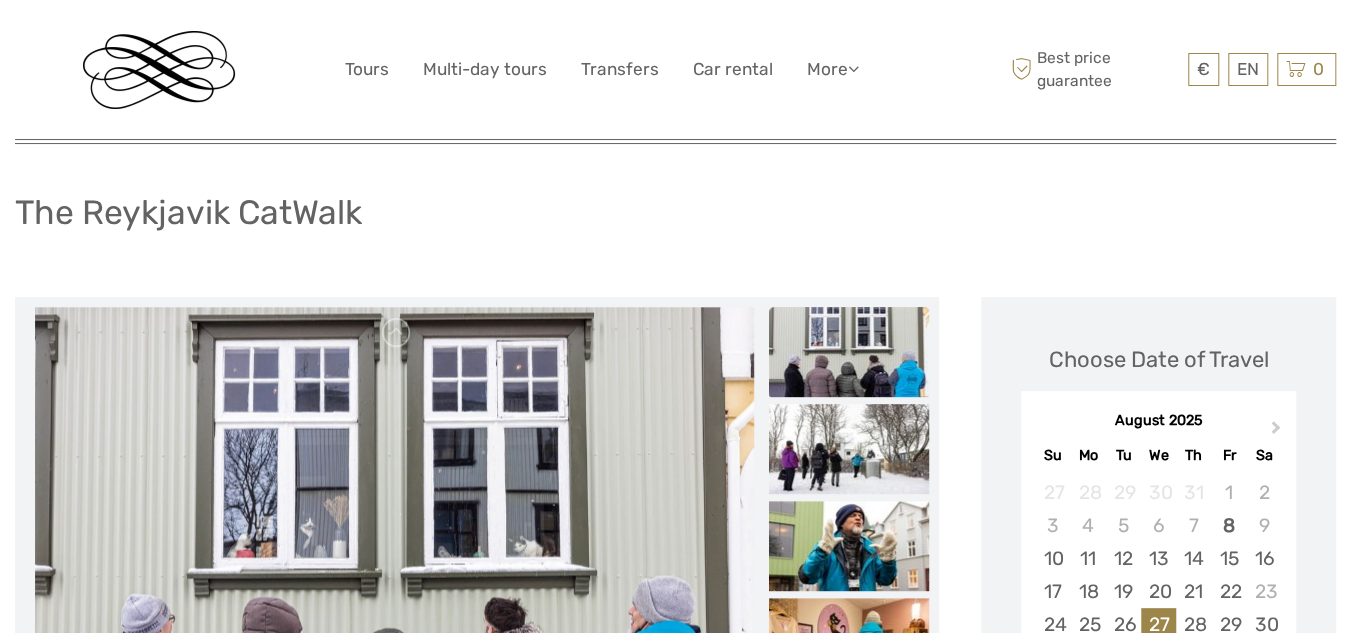 scroll, scrollTop: 0, scrollLeft: 0, axis: both 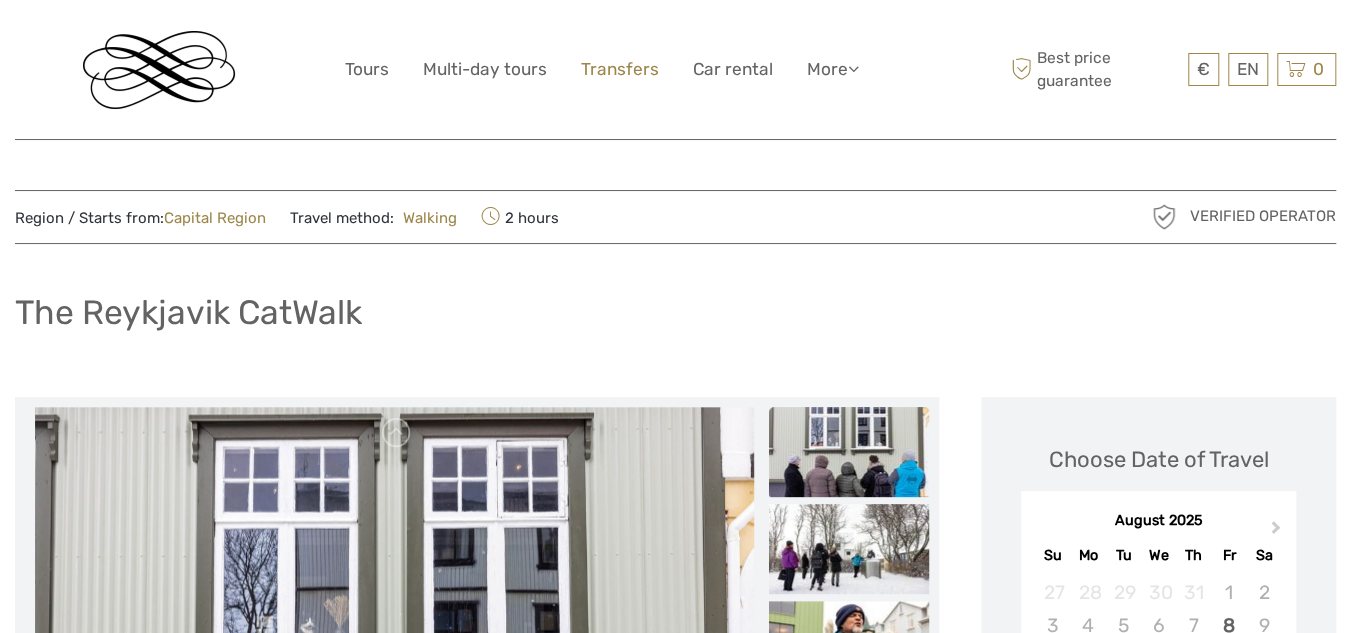 click on "Transfers" at bounding box center (620, 69) 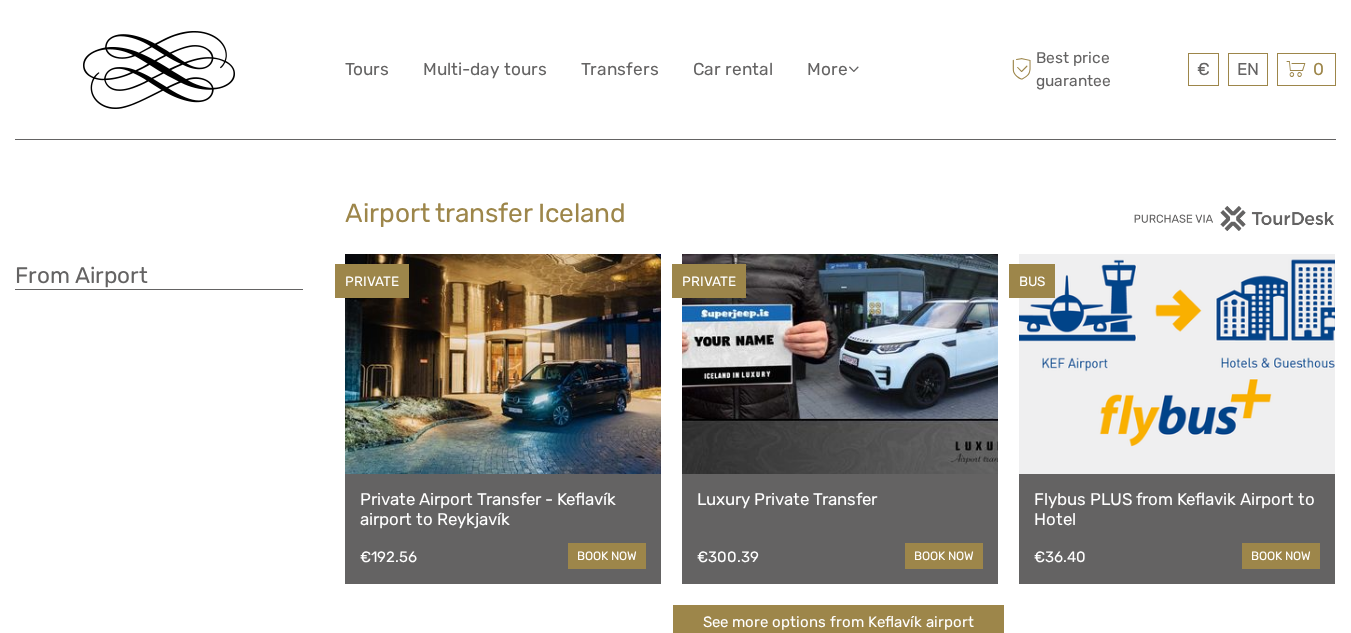 scroll, scrollTop: 0, scrollLeft: 0, axis: both 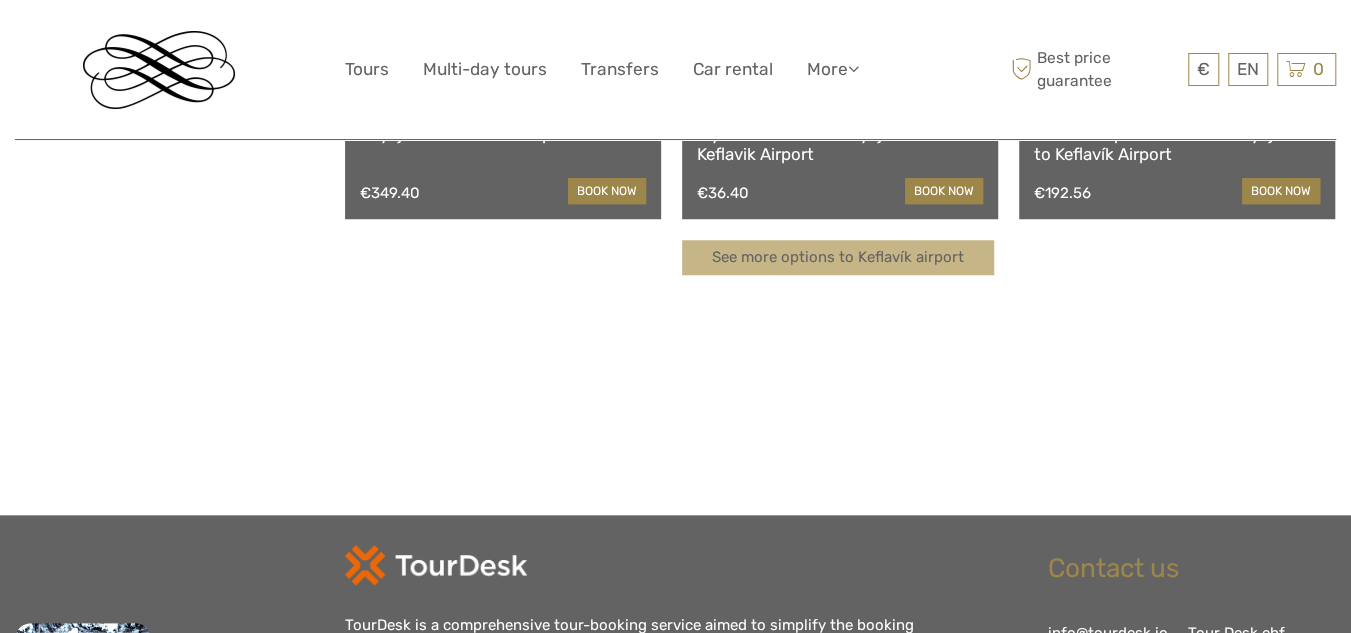 click on "See more options to Keflavík airport" at bounding box center (838, 257) 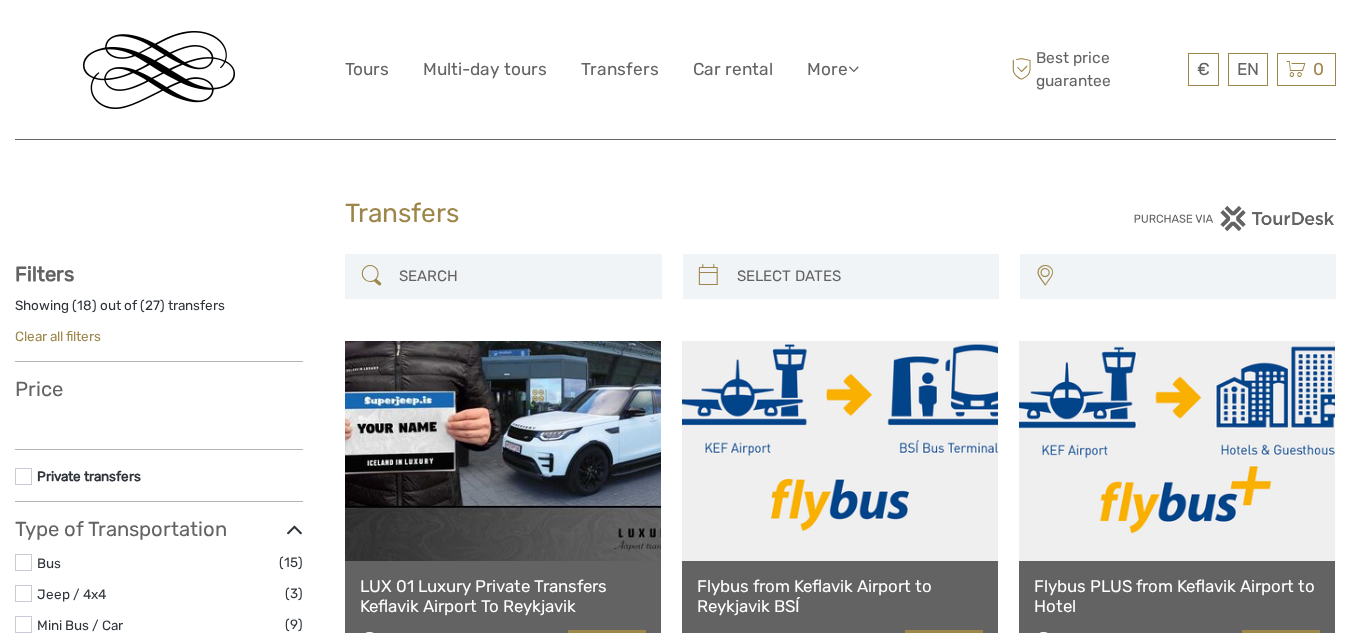select 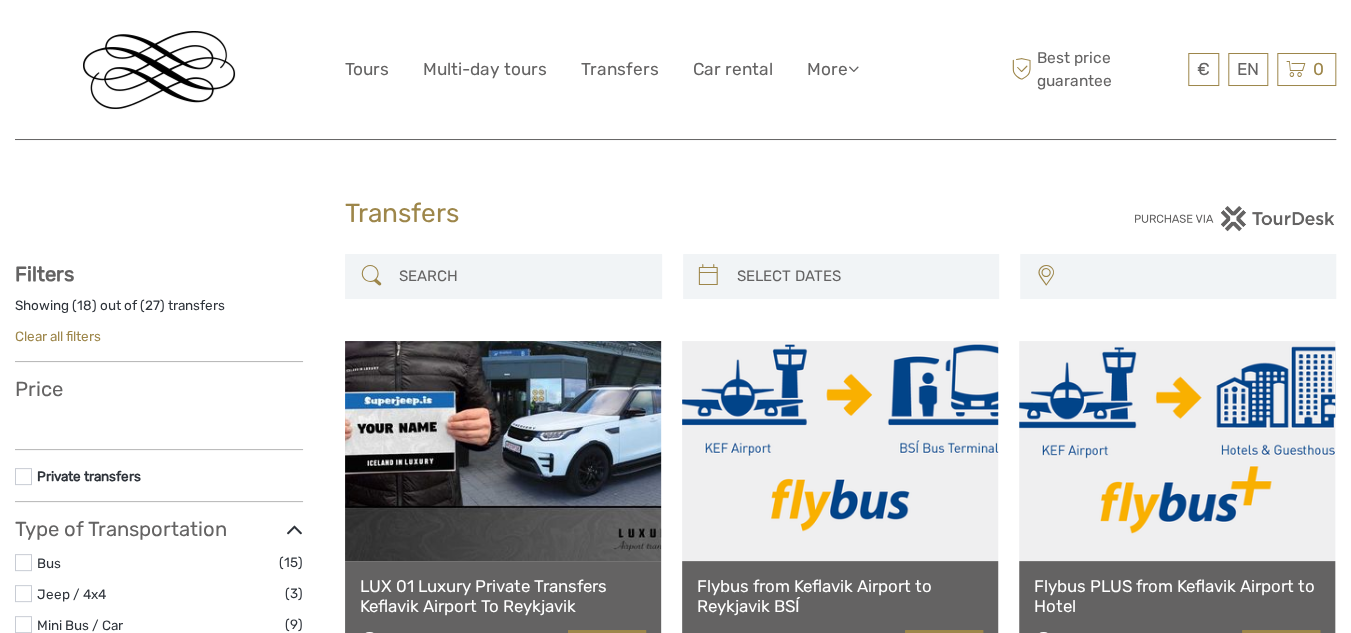 select 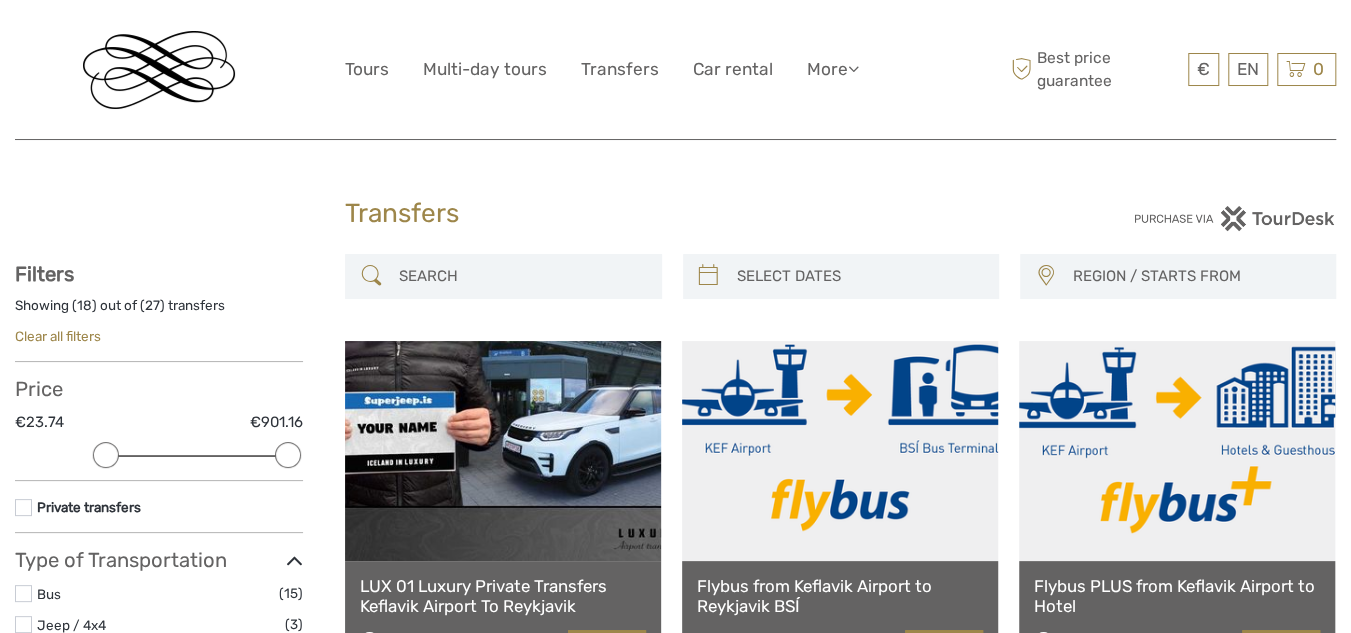 scroll, scrollTop: 0, scrollLeft: 0, axis: both 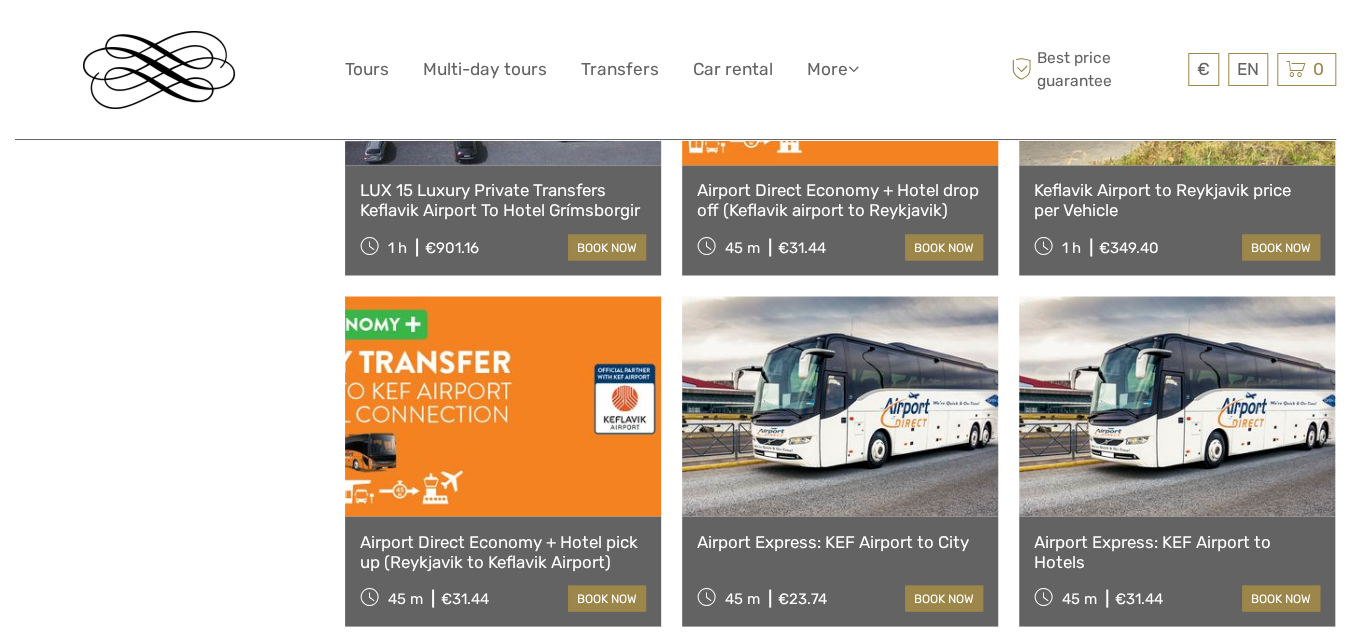 click on "Airport Direct Economy + Hotel pick up (Reykjavik to Keflavik Airport)" at bounding box center (503, 551) 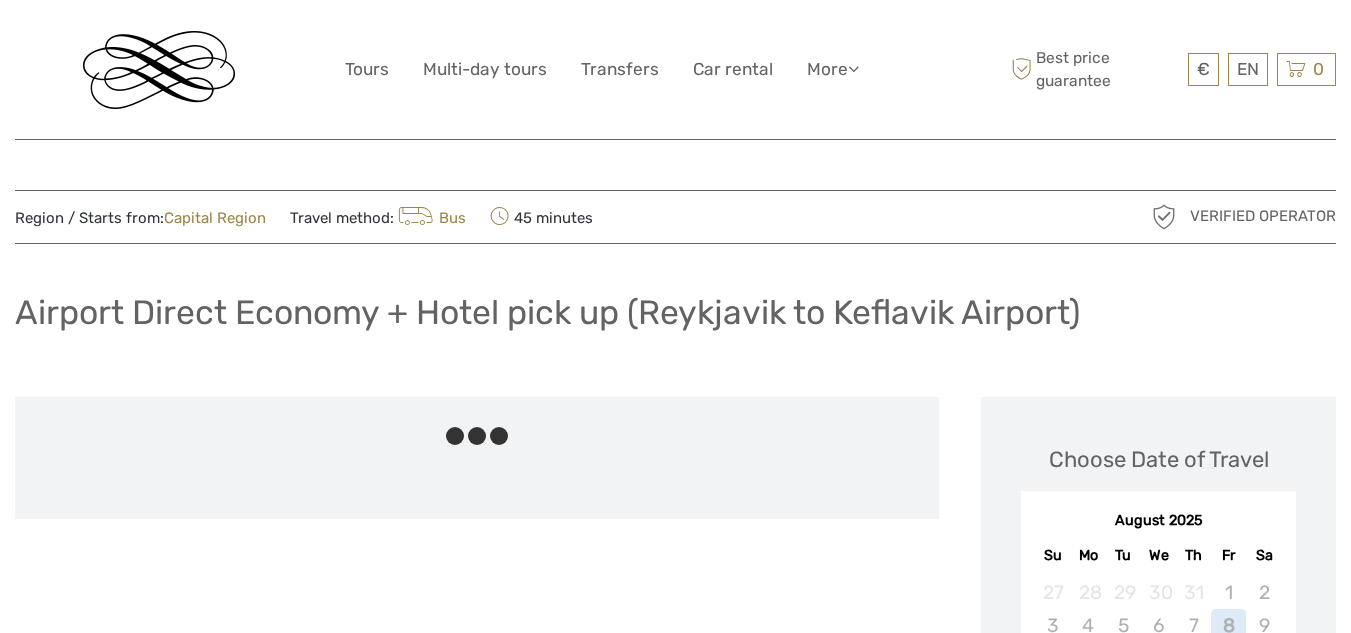 scroll, scrollTop: 0, scrollLeft: 0, axis: both 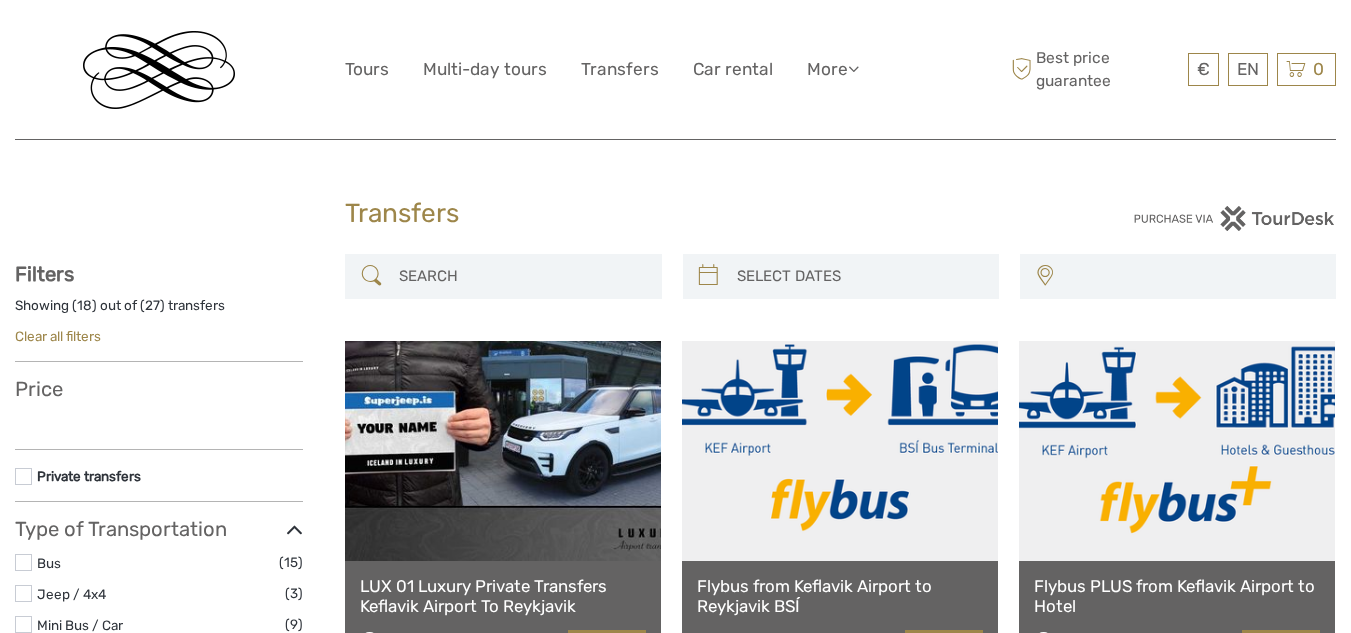 select 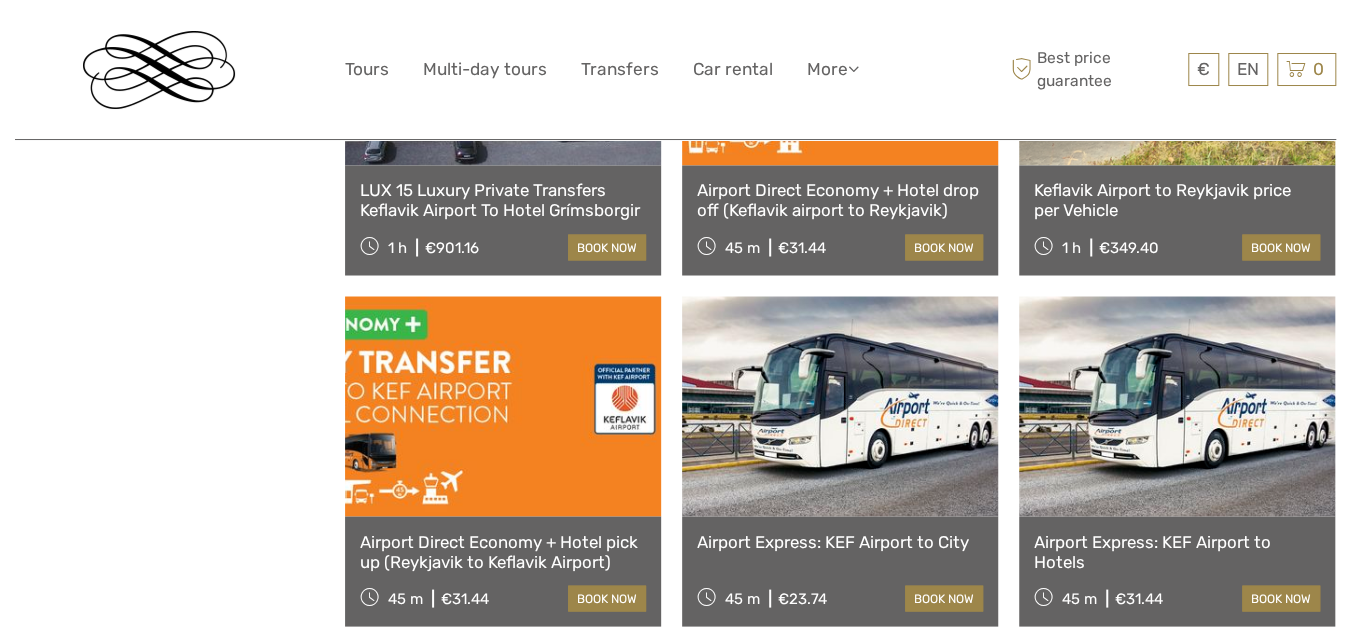select 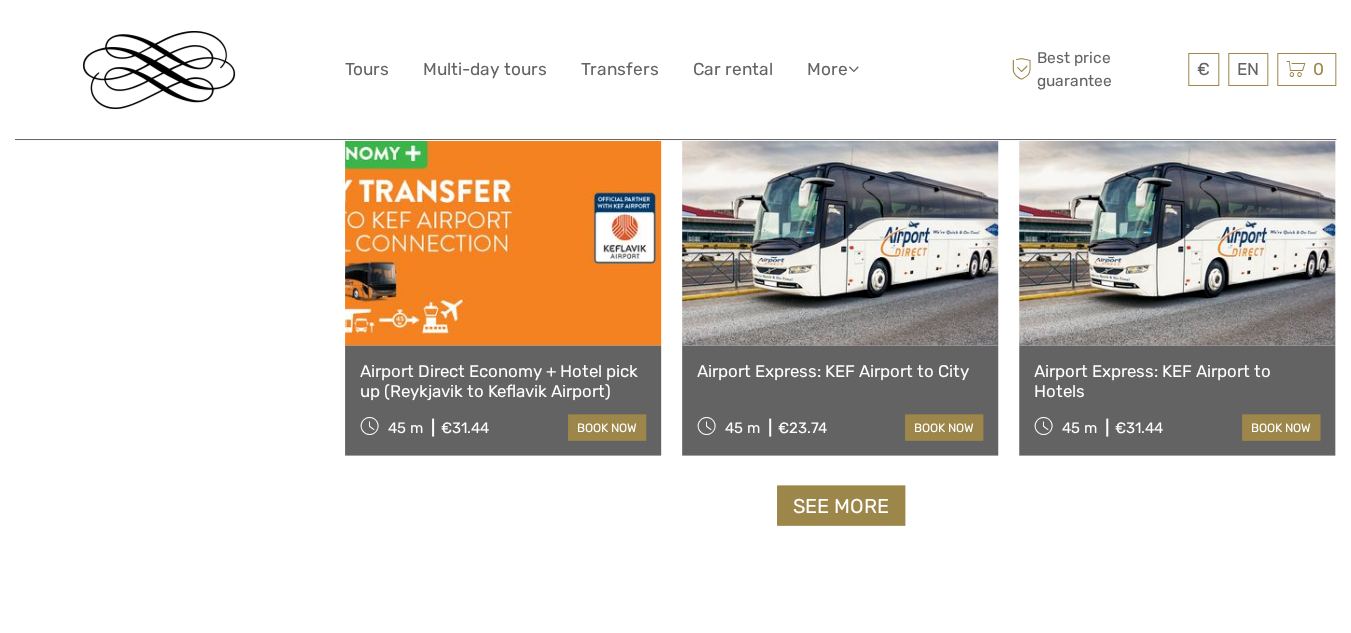 scroll, scrollTop: 0, scrollLeft: 0, axis: both 